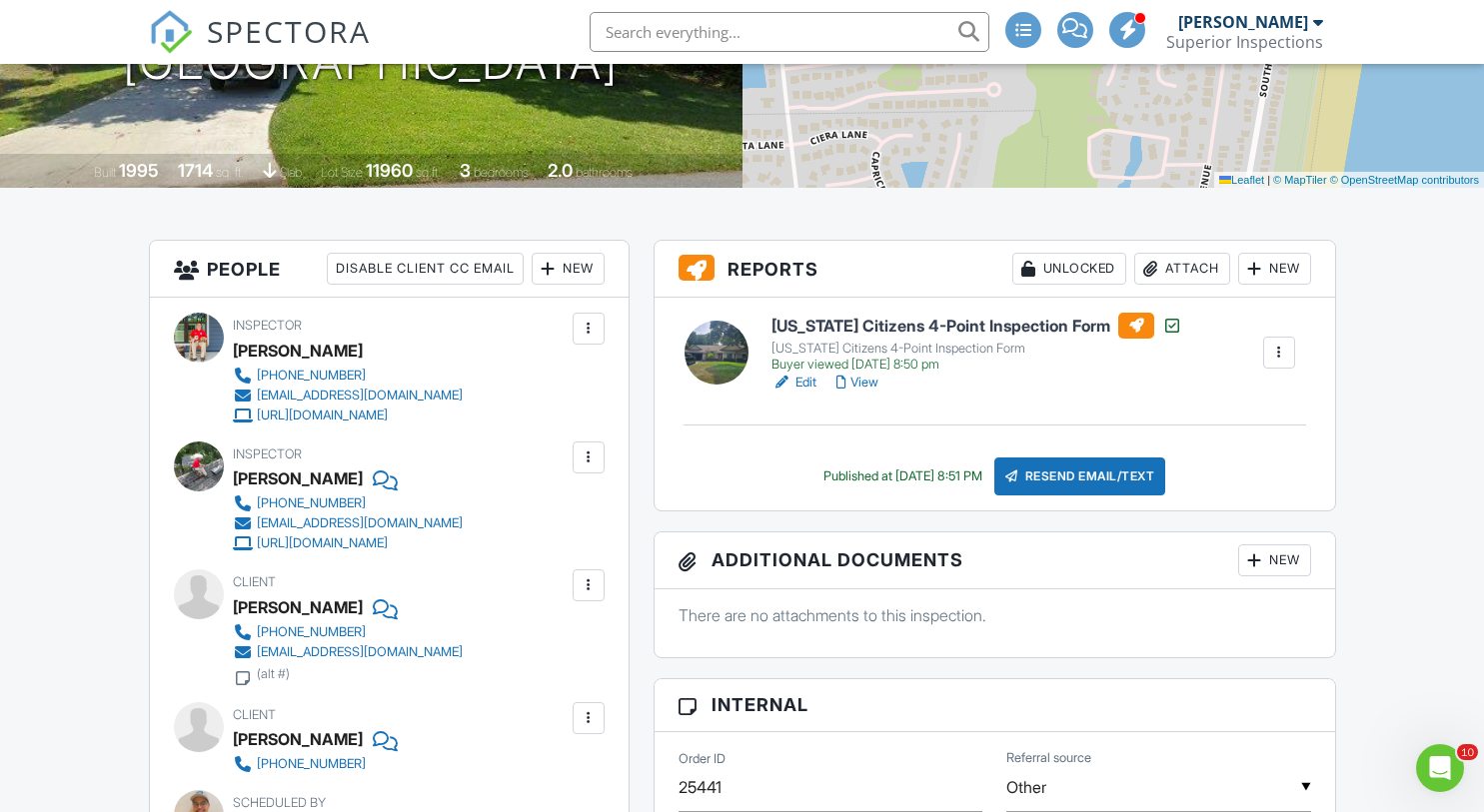 scroll, scrollTop: 0, scrollLeft: 0, axis: both 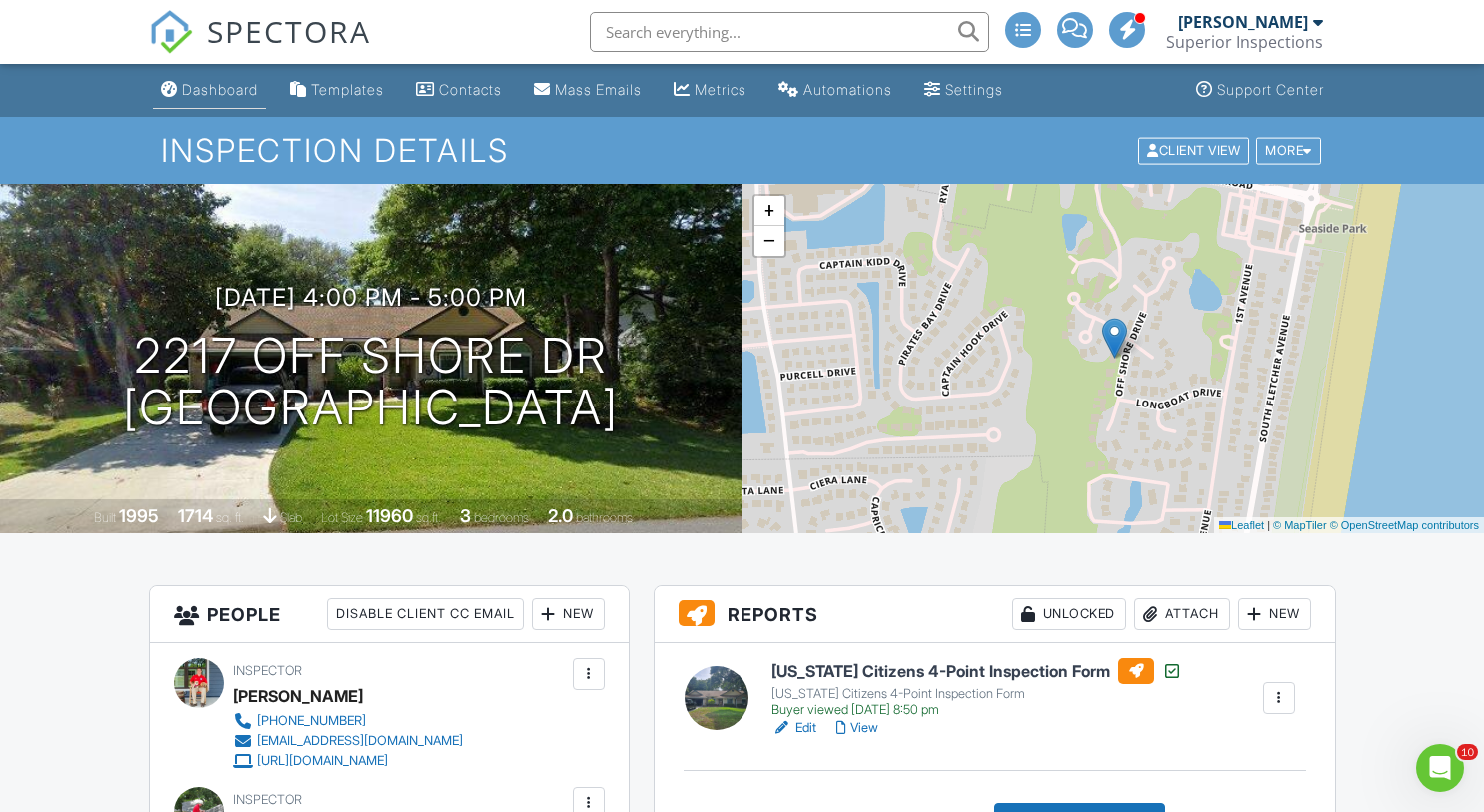 click on "Dashboard" at bounding box center [209, 90] 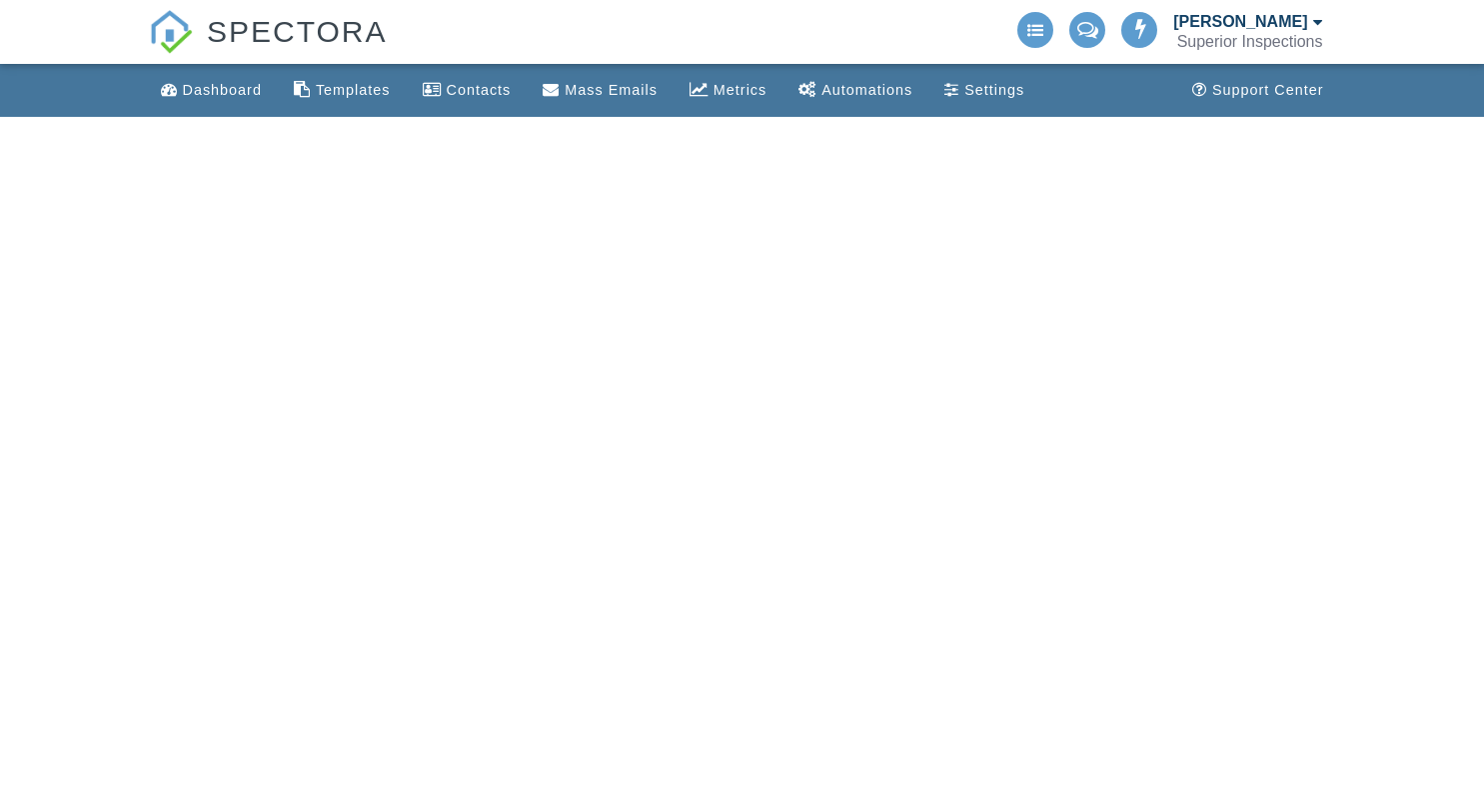 scroll, scrollTop: 0, scrollLeft: 0, axis: both 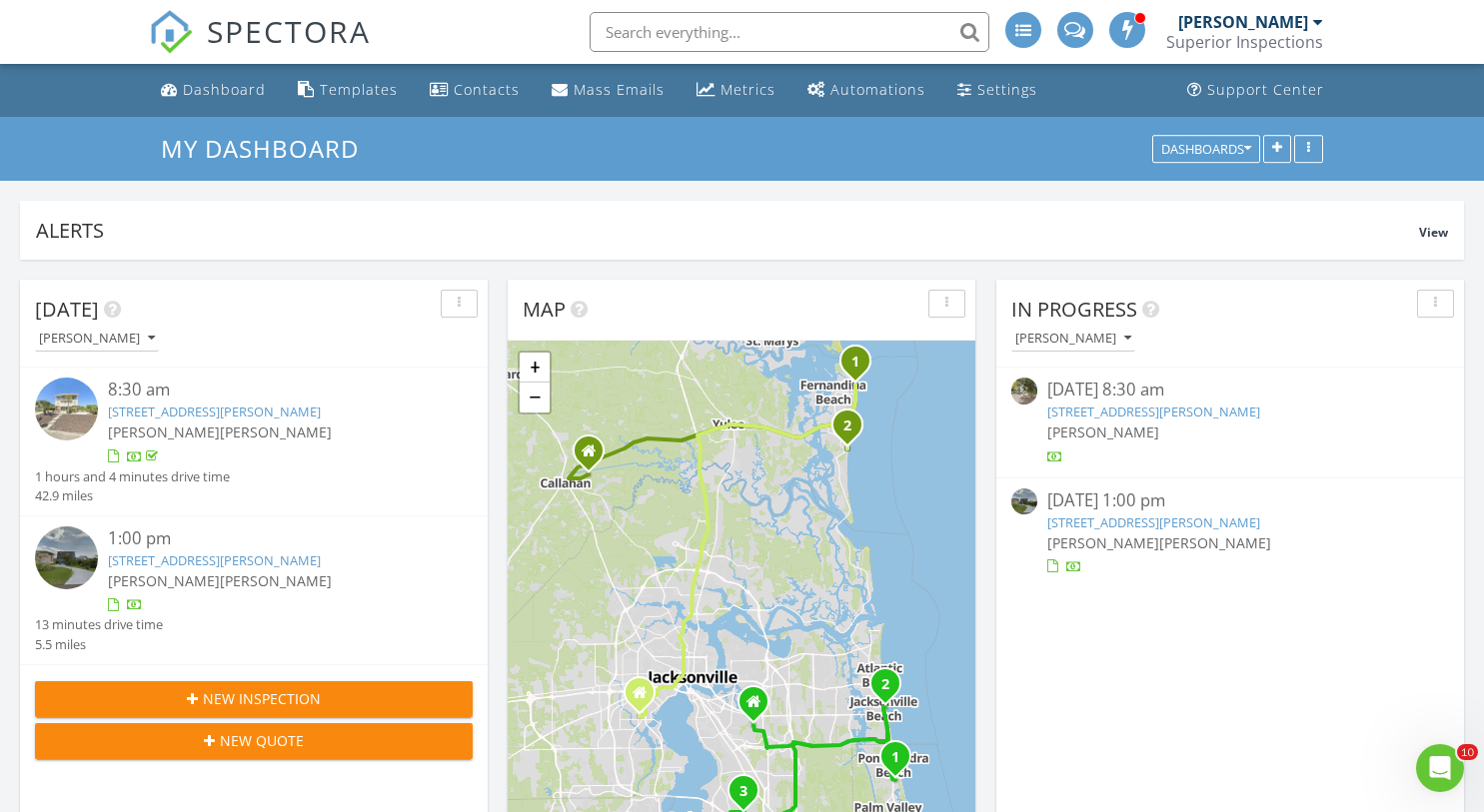 click on "4438 S Fletcher Ave, Fernandina Beach, FL 32034" at bounding box center (214, 560) 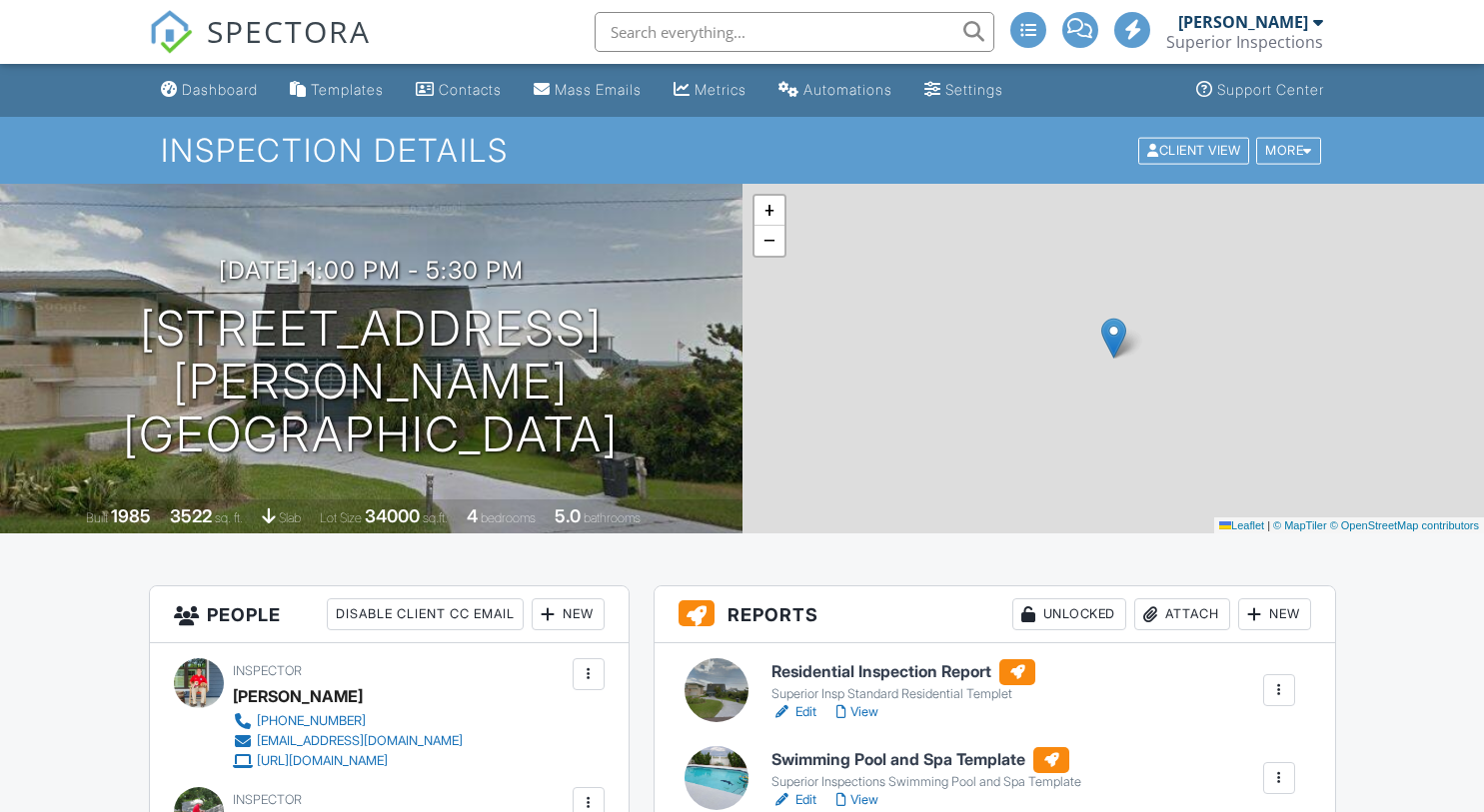 scroll, scrollTop: 0, scrollLeft: 0, axis: both 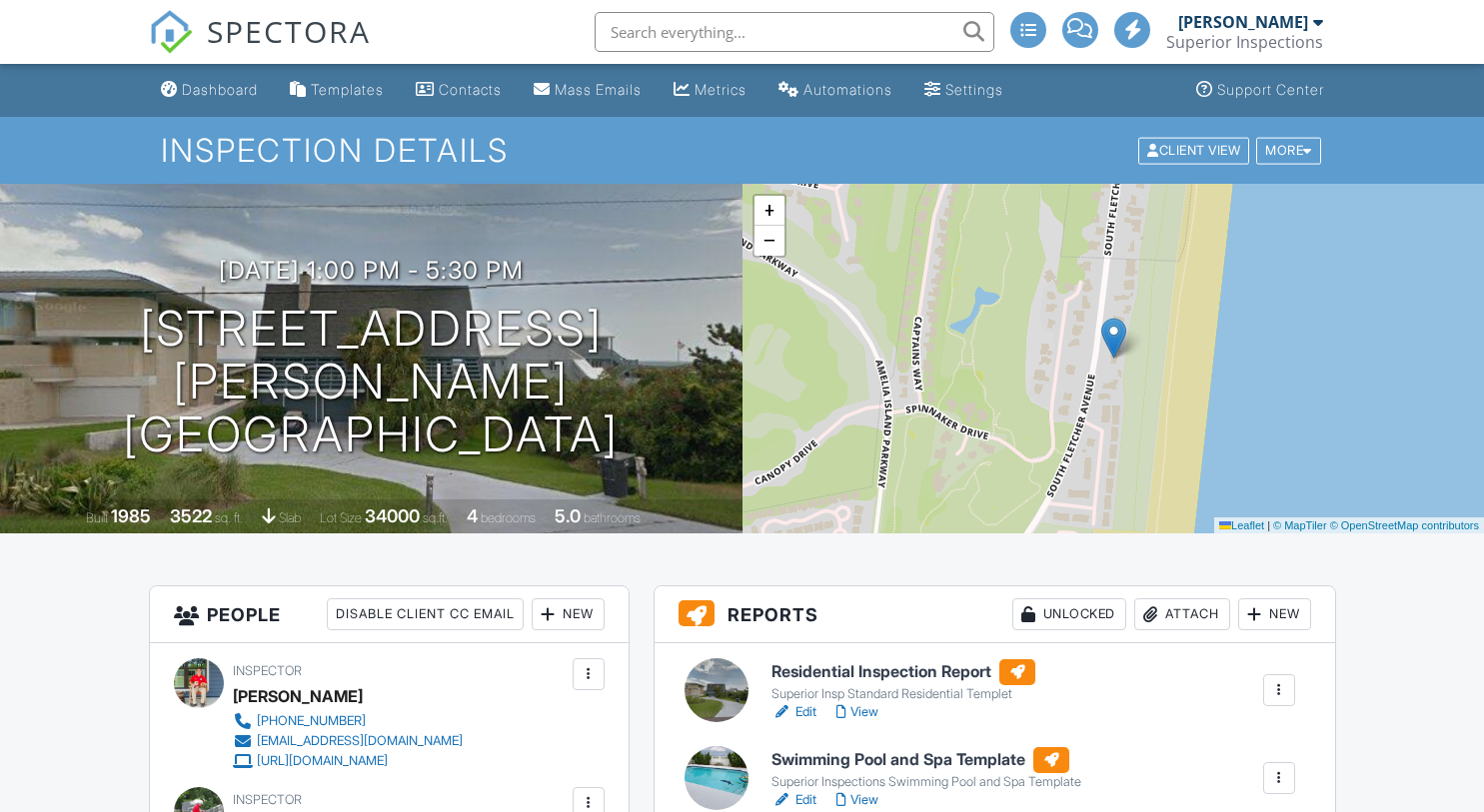 click on "Edit" at bounding box center (793, 712) 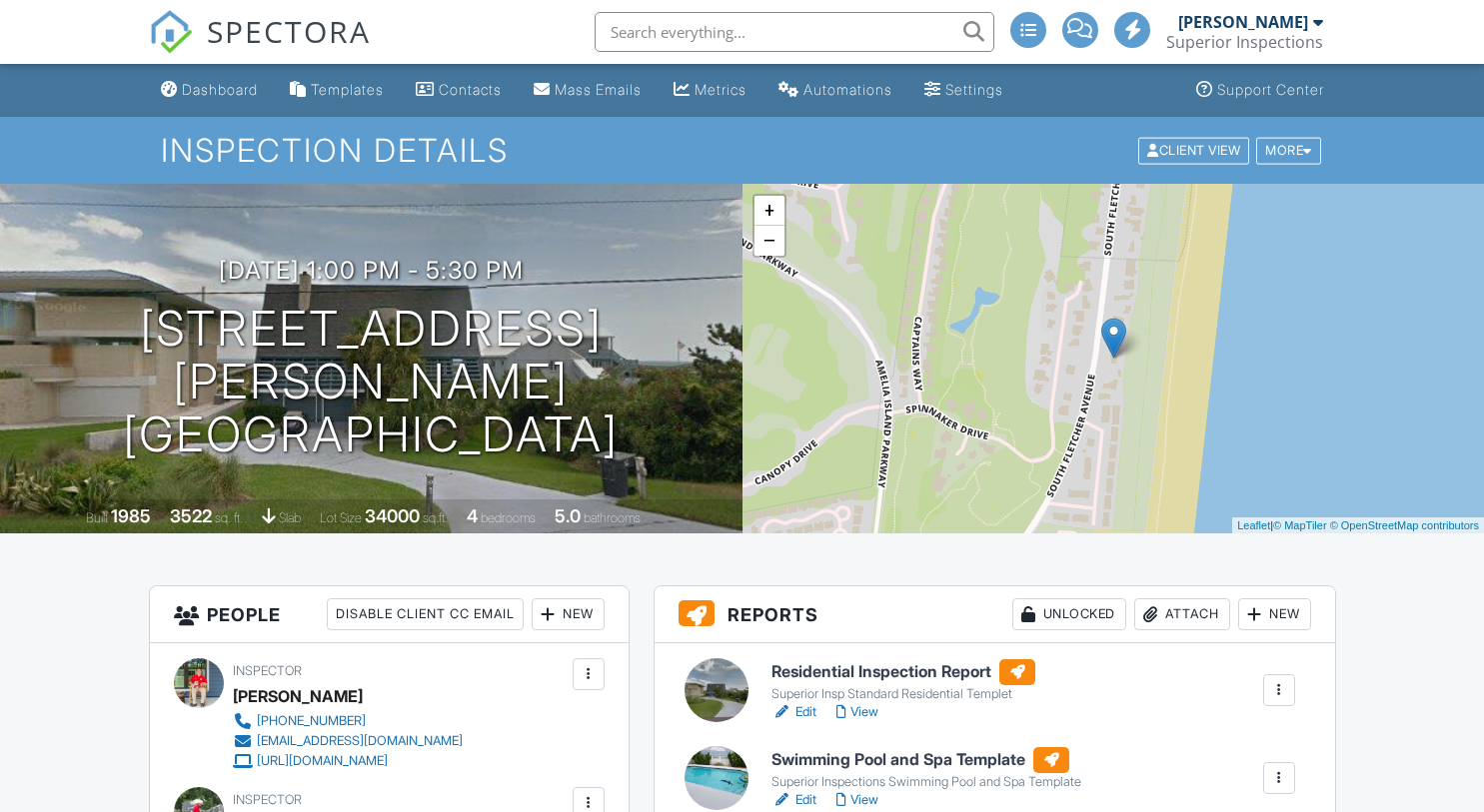 scroll, scrollTop: 0, scrollLeft: 0, axis: both 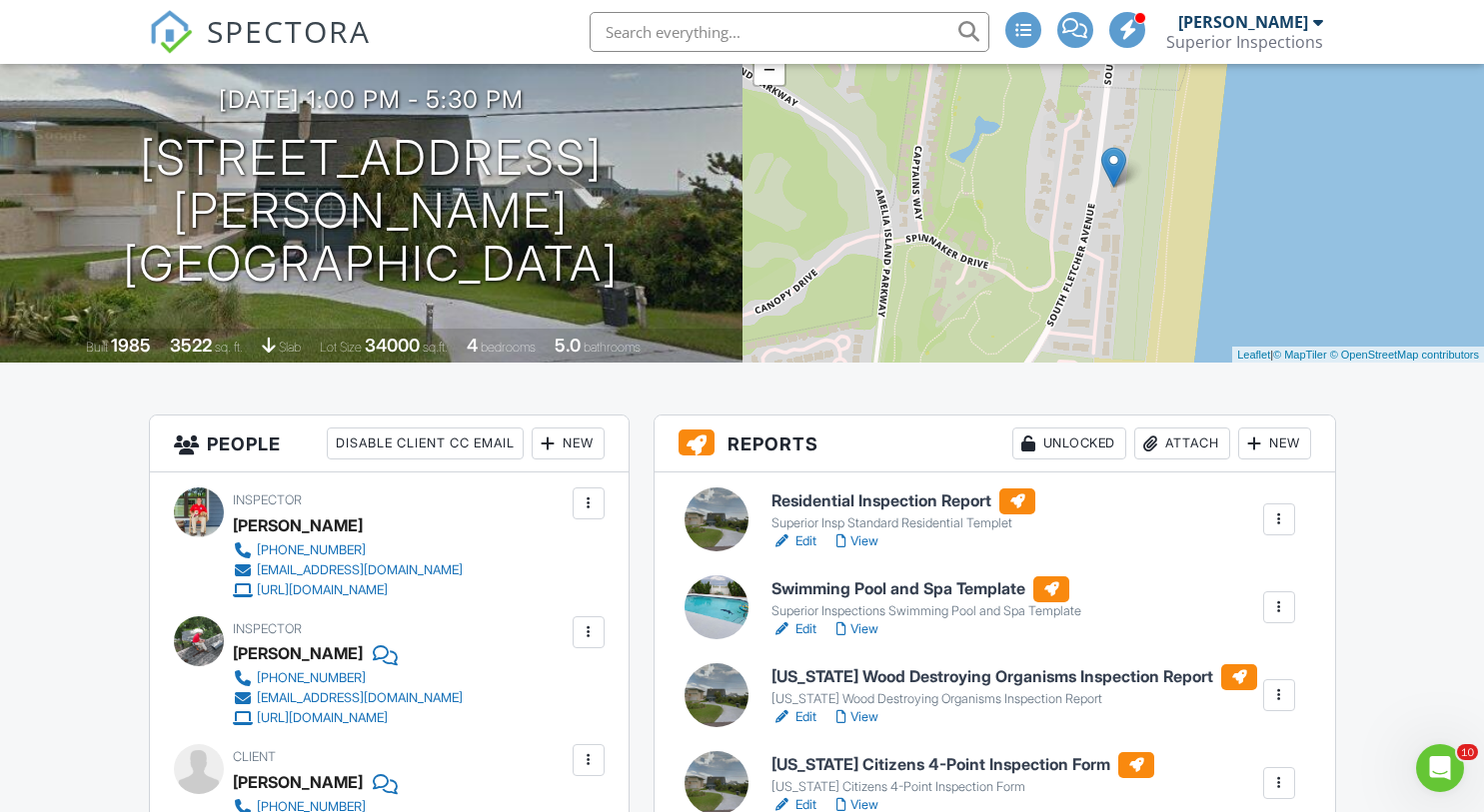 click on "Edit" at bounding box center (793, 541) 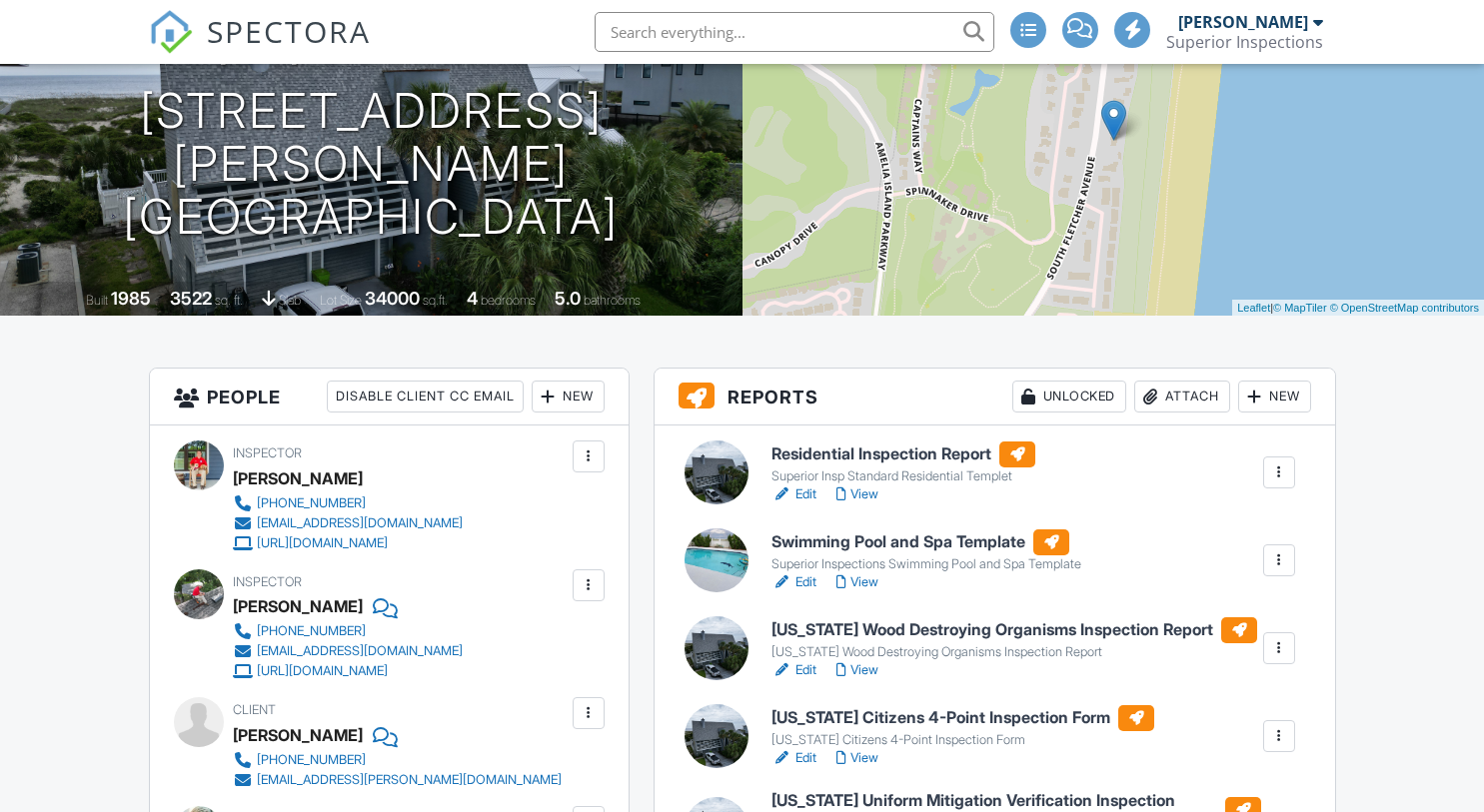 scroll, scrollTop: 218, scrollLeft: 0, axis: vertical 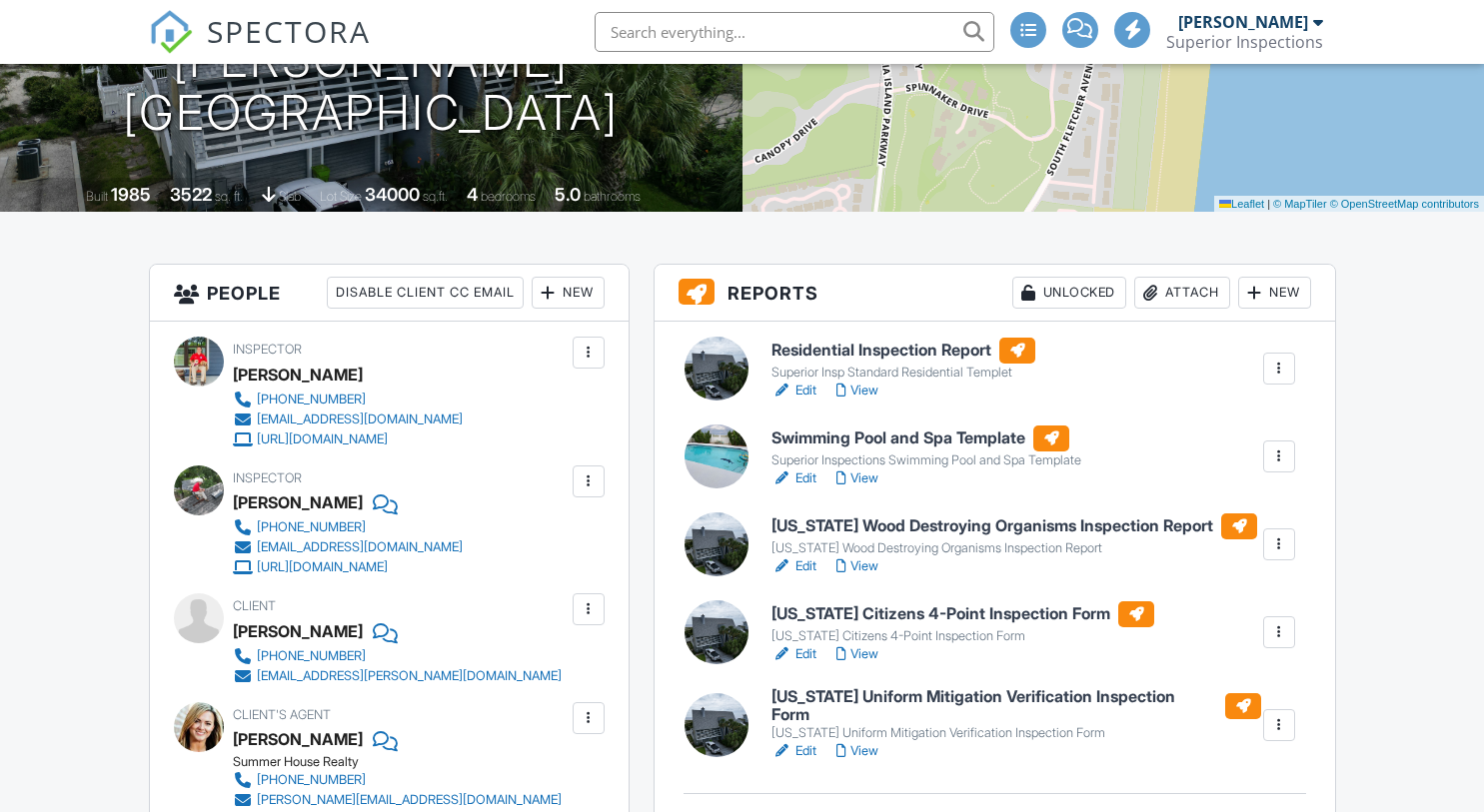 click on "Edit" at bounding box center (793, 654) 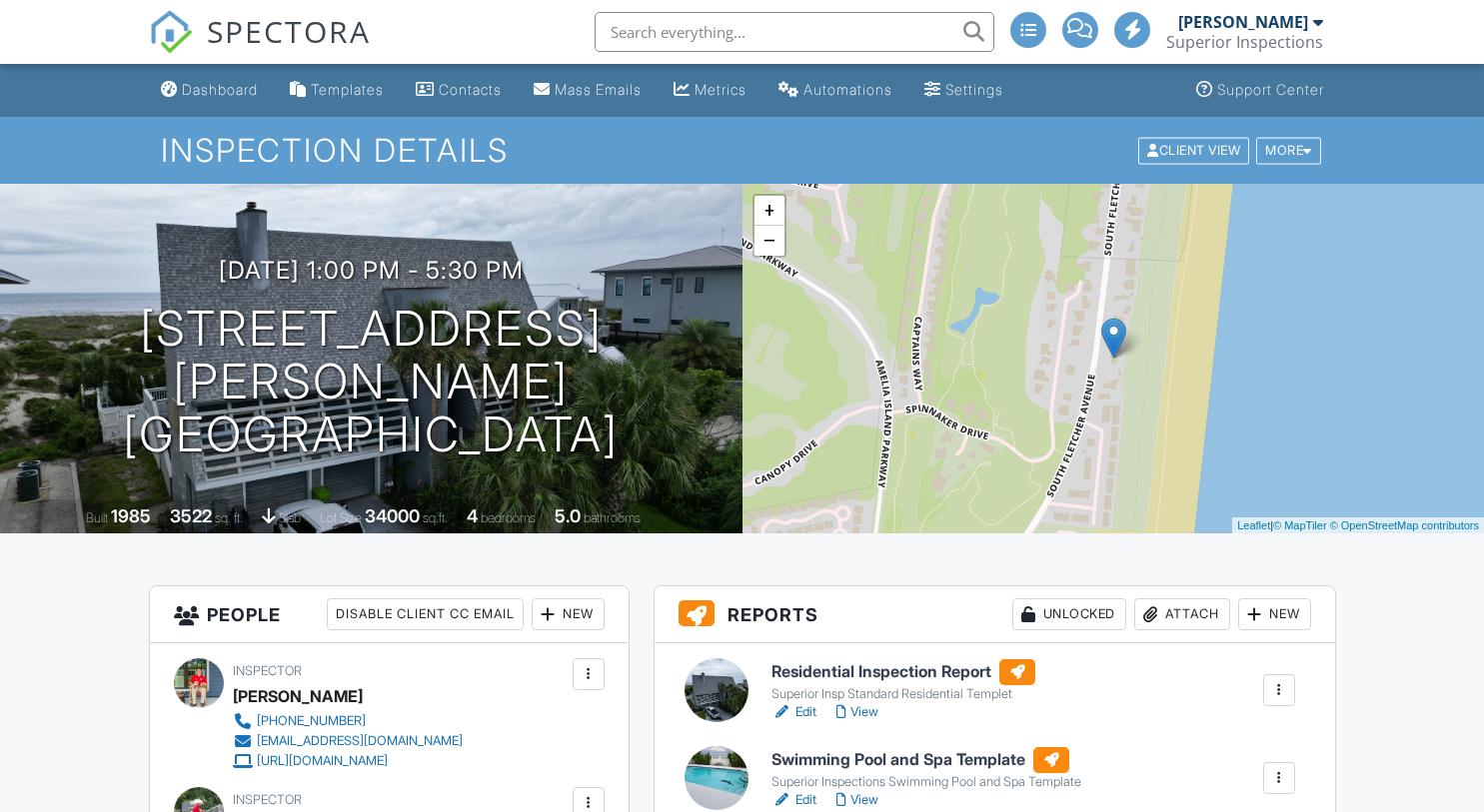 click on "Edit" at bounding box center (793, 712) 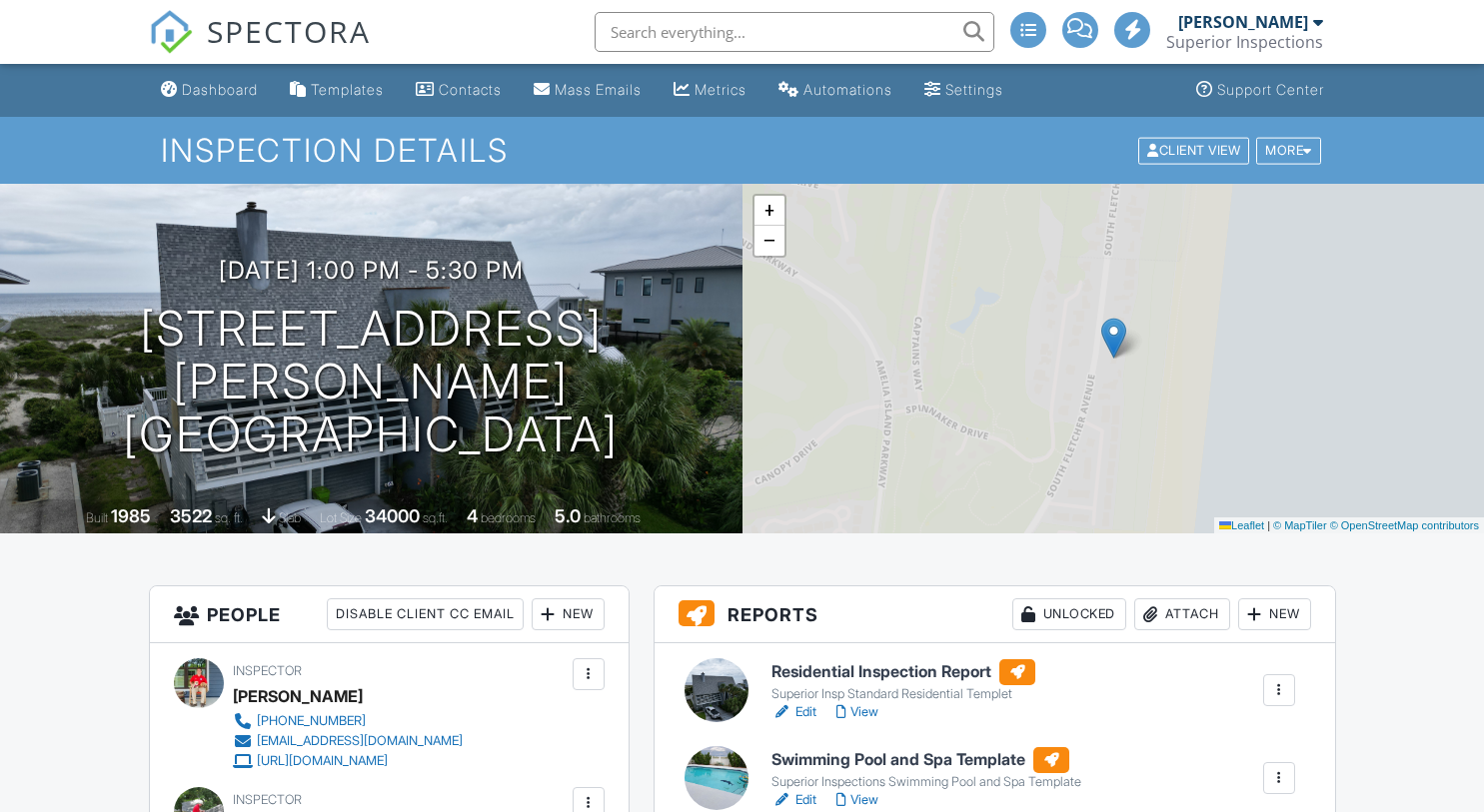 scroll, scrollTop: 0, scrollLeft: 0, axis: both 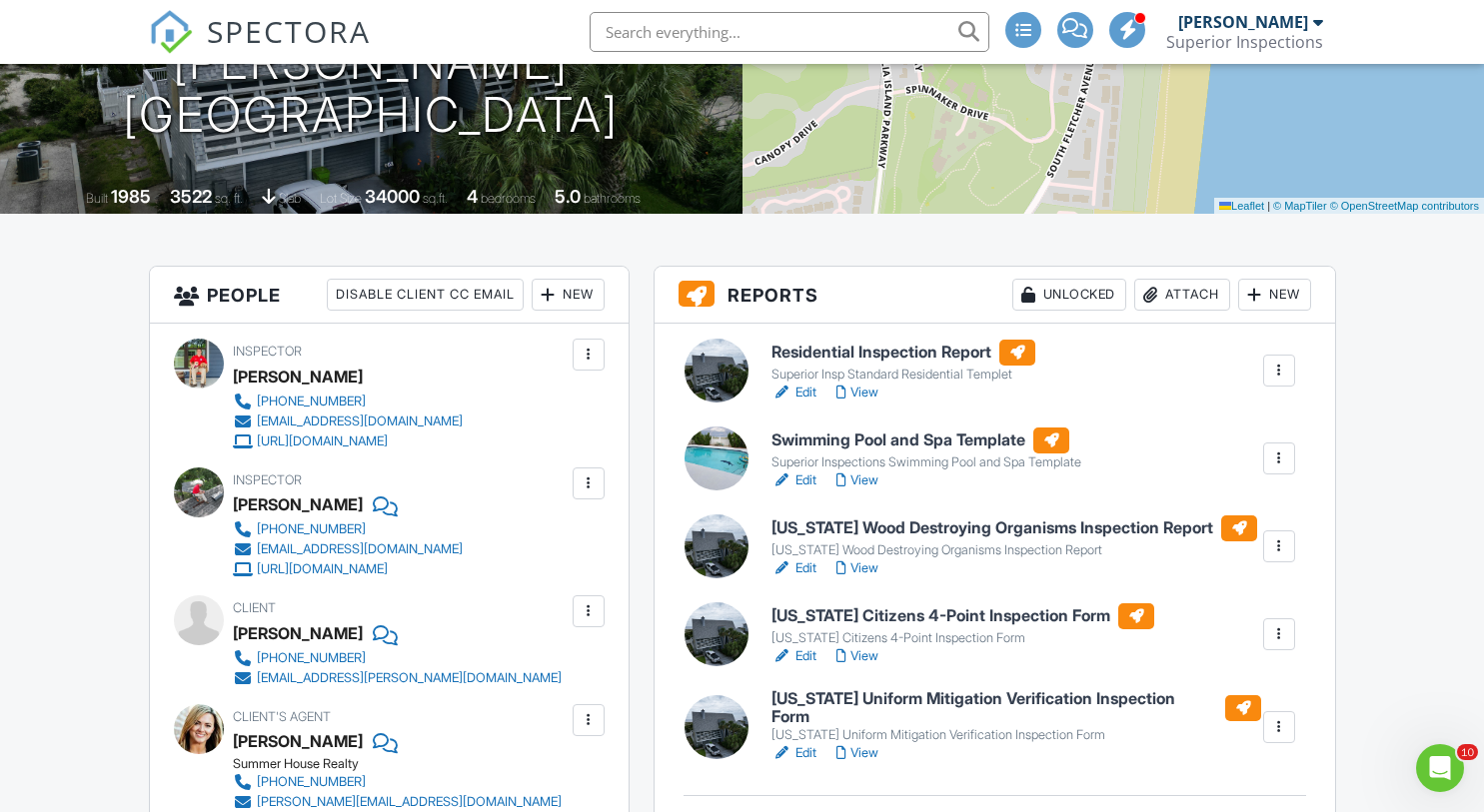 click on "Edit" at bounding box center (793, 656) 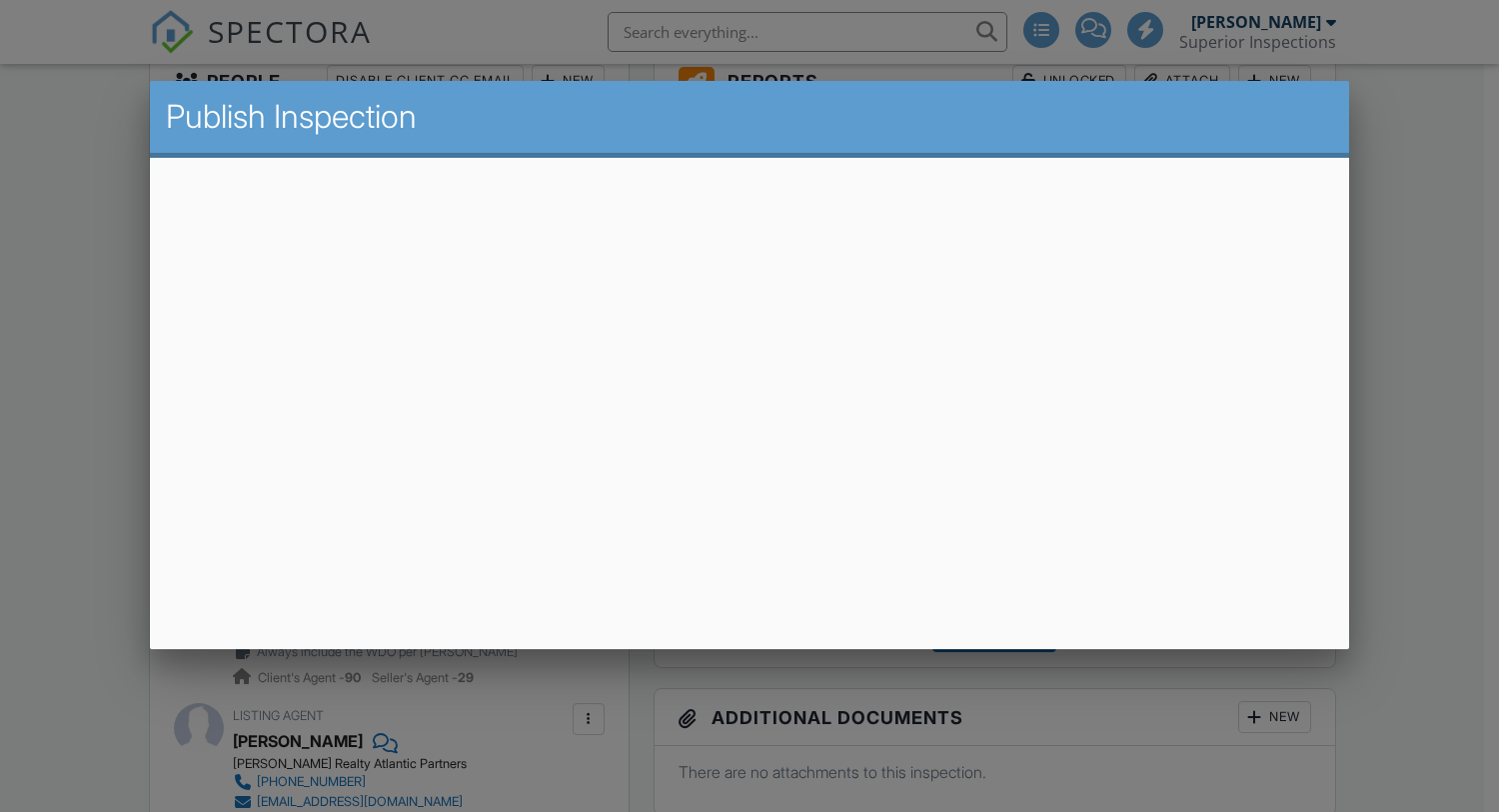 scroll, scrollTop: 533, scrollLeft: 0, axis: vertical 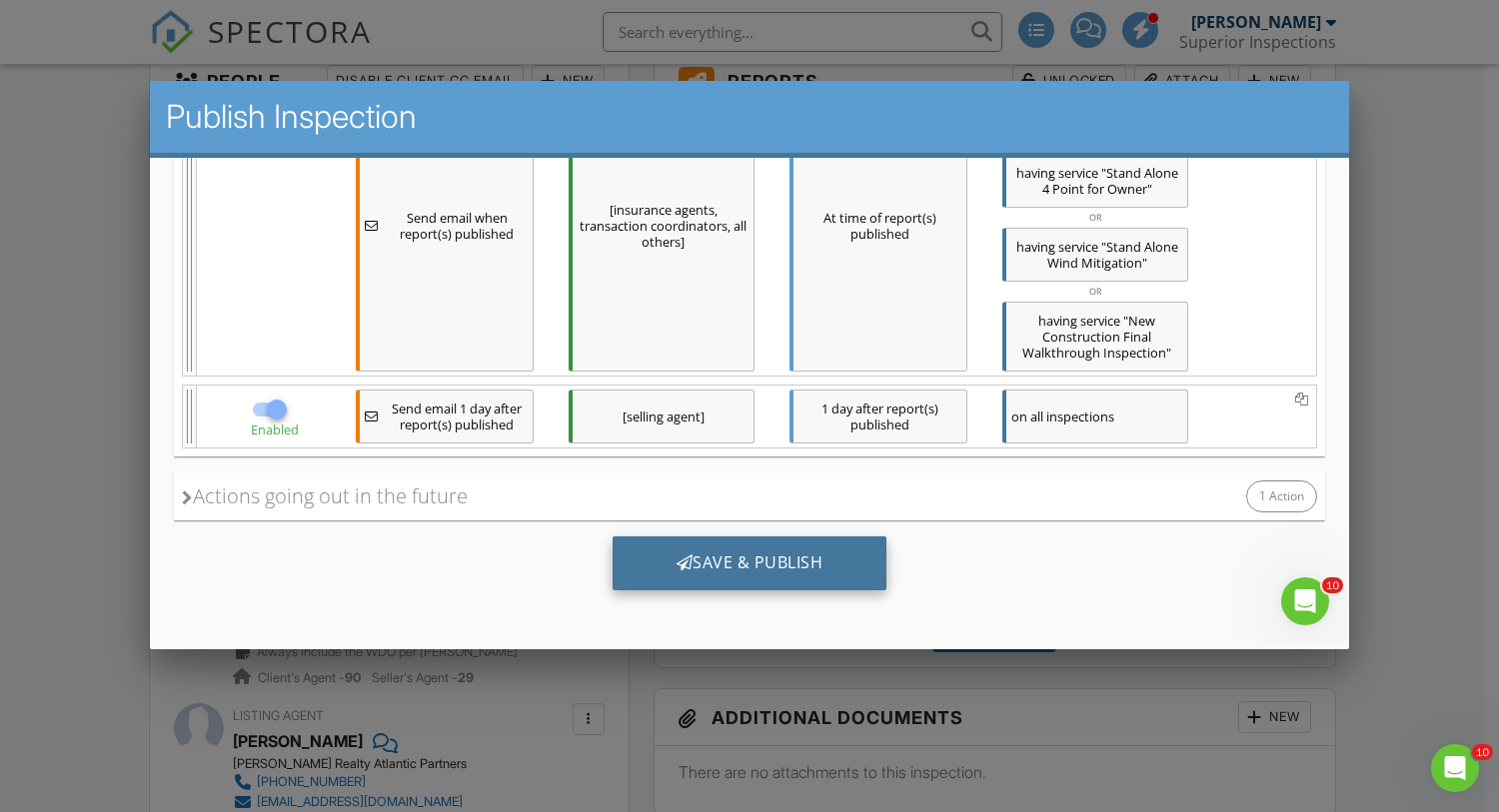 click on "Save & Publish" at bounding box center [750, 563] 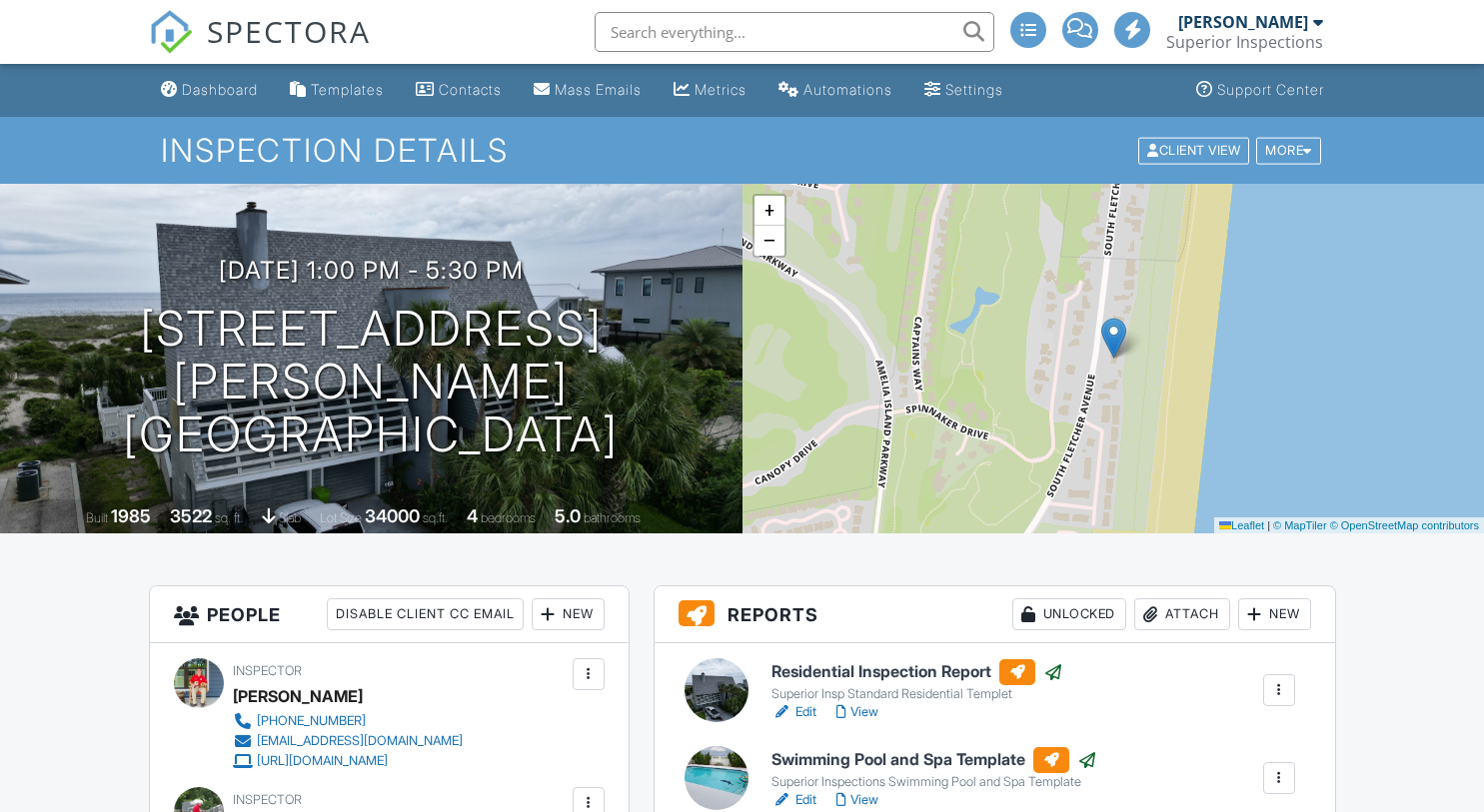 scroll, scrollTop: 0, scrollLeft: 0, axis: both 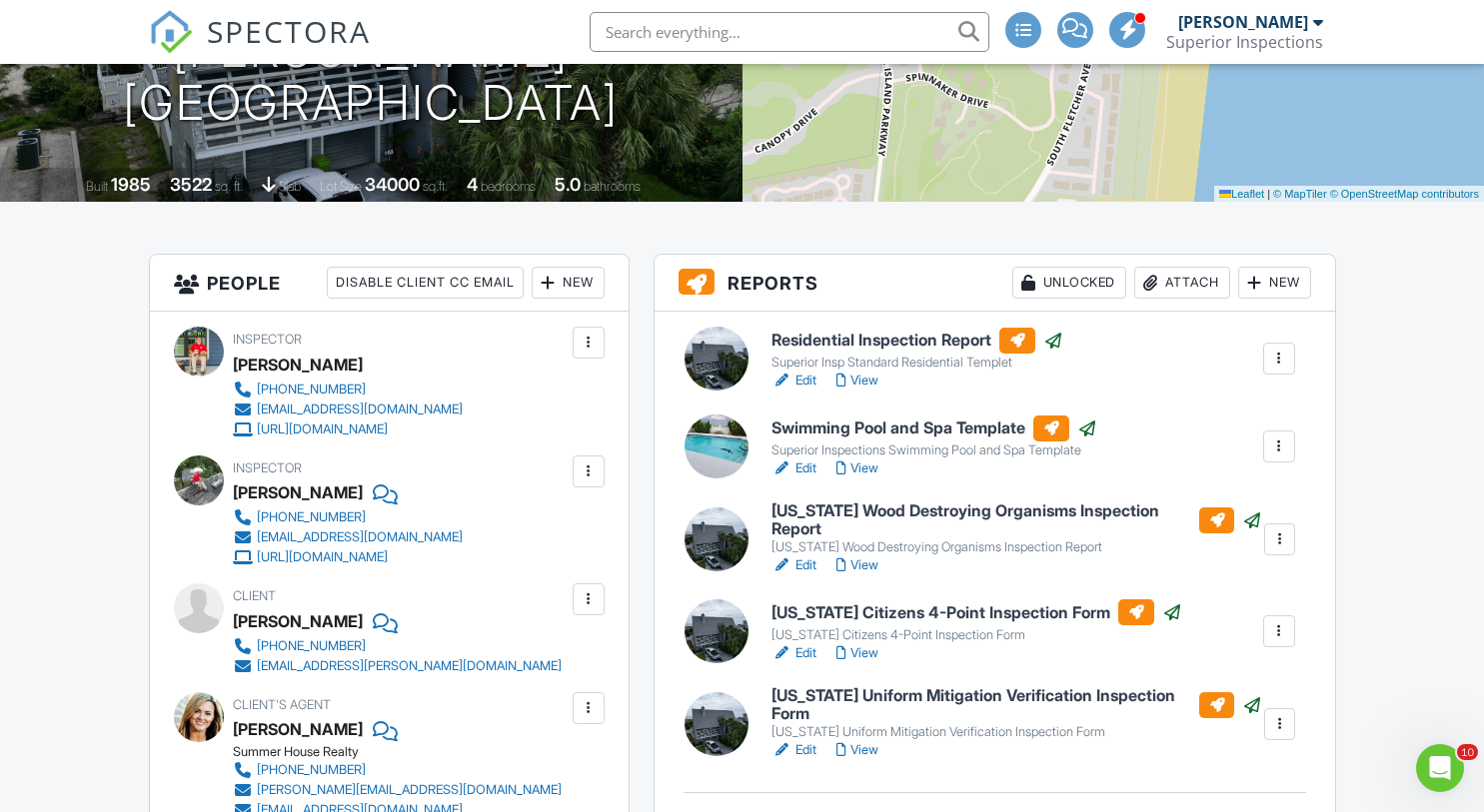 click at bounding box center (589, 471) 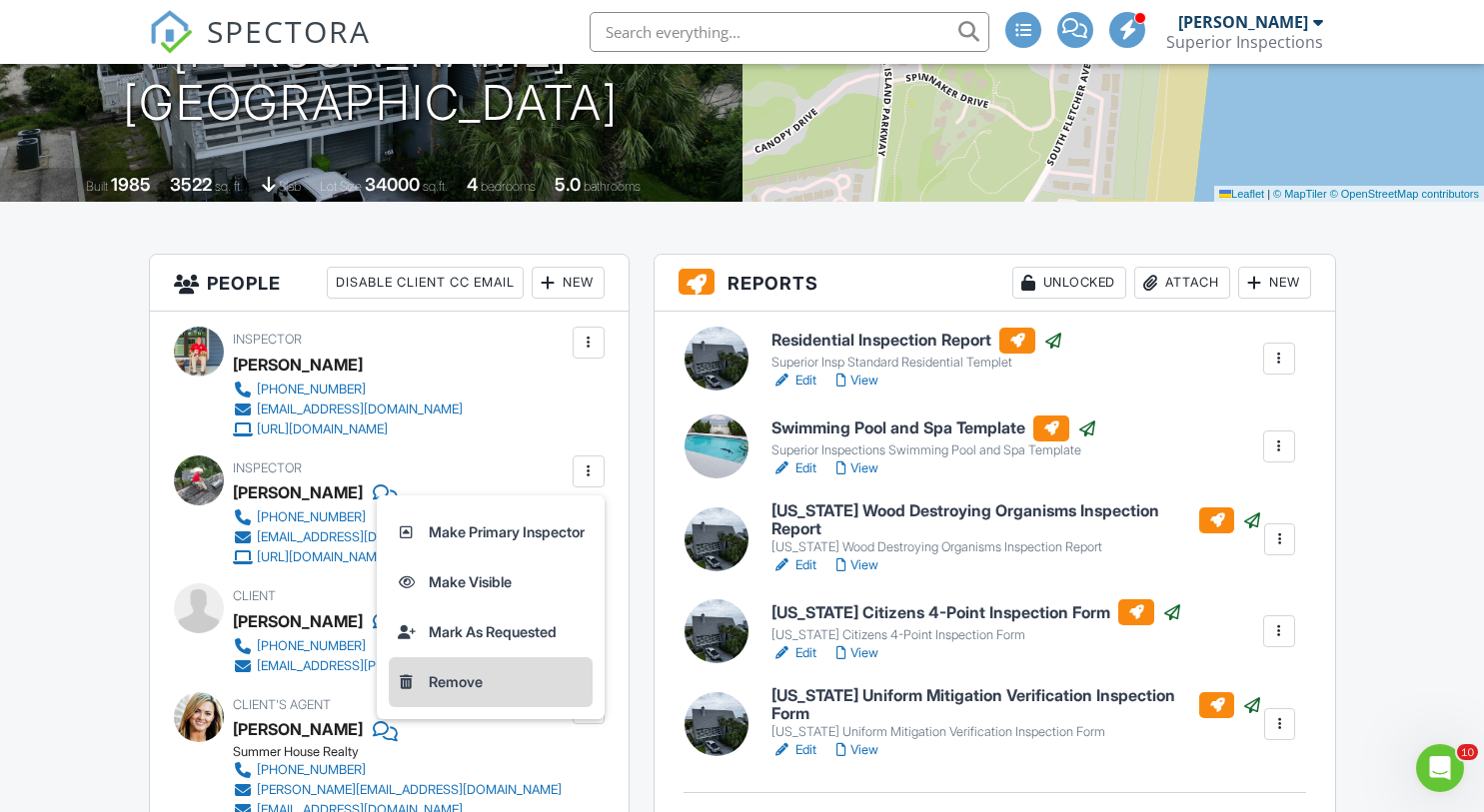 click on "Remove" at bounding box center [491, 682] 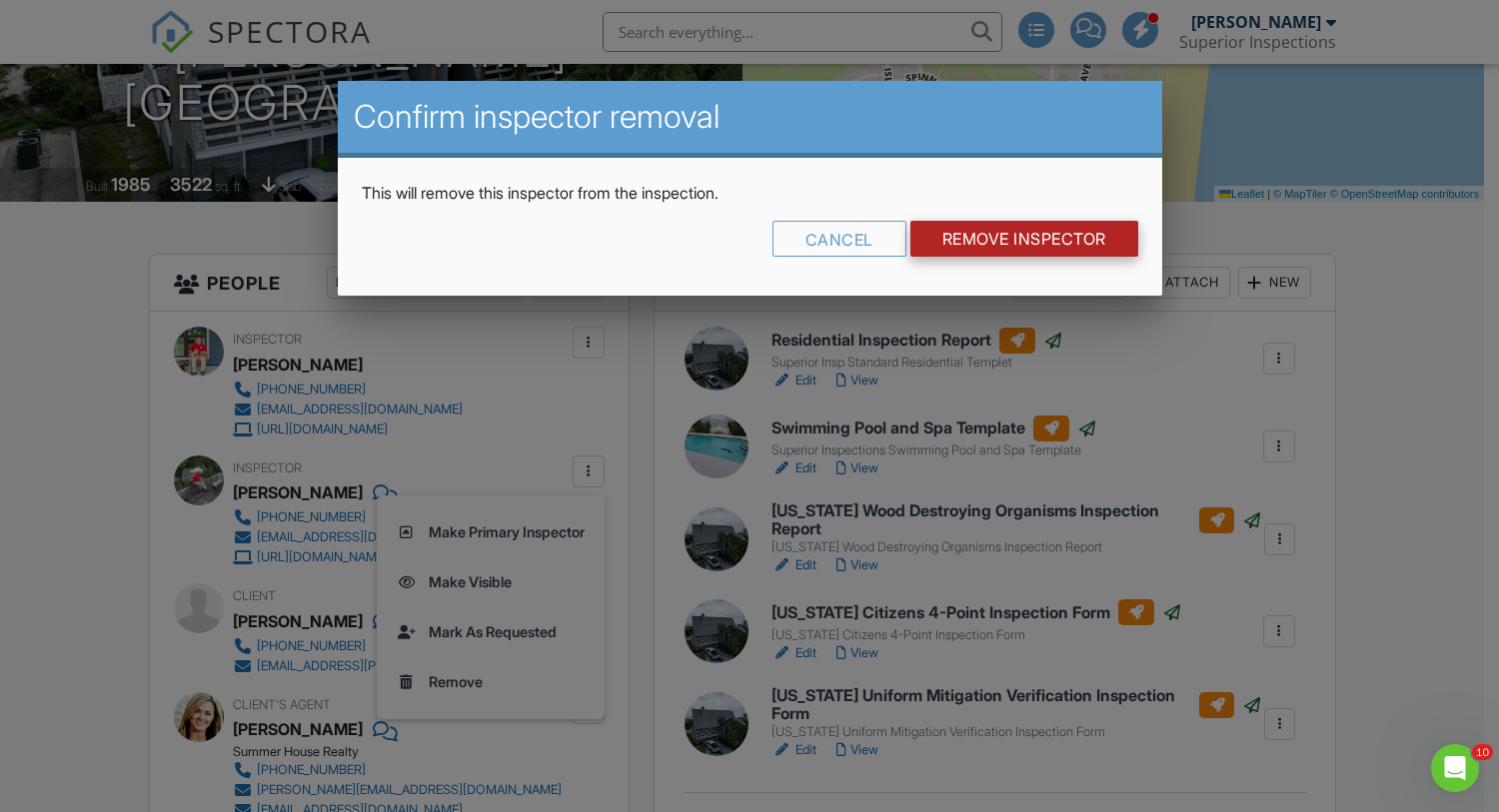 click on "Remove Inspector" at bounding box center (1024, 239) 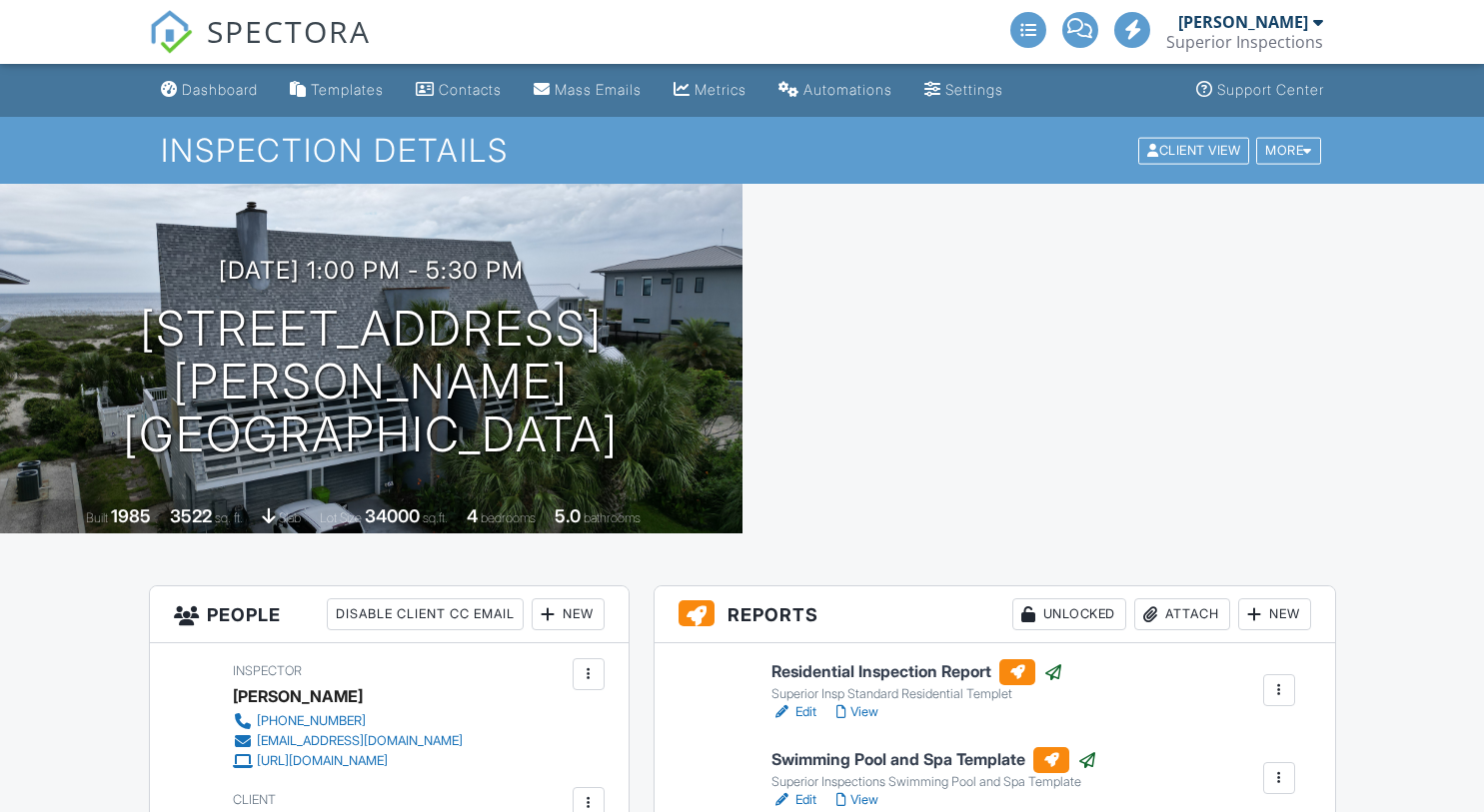 scroll, scrollTop: 0, scrollLeft: 0, axis: both 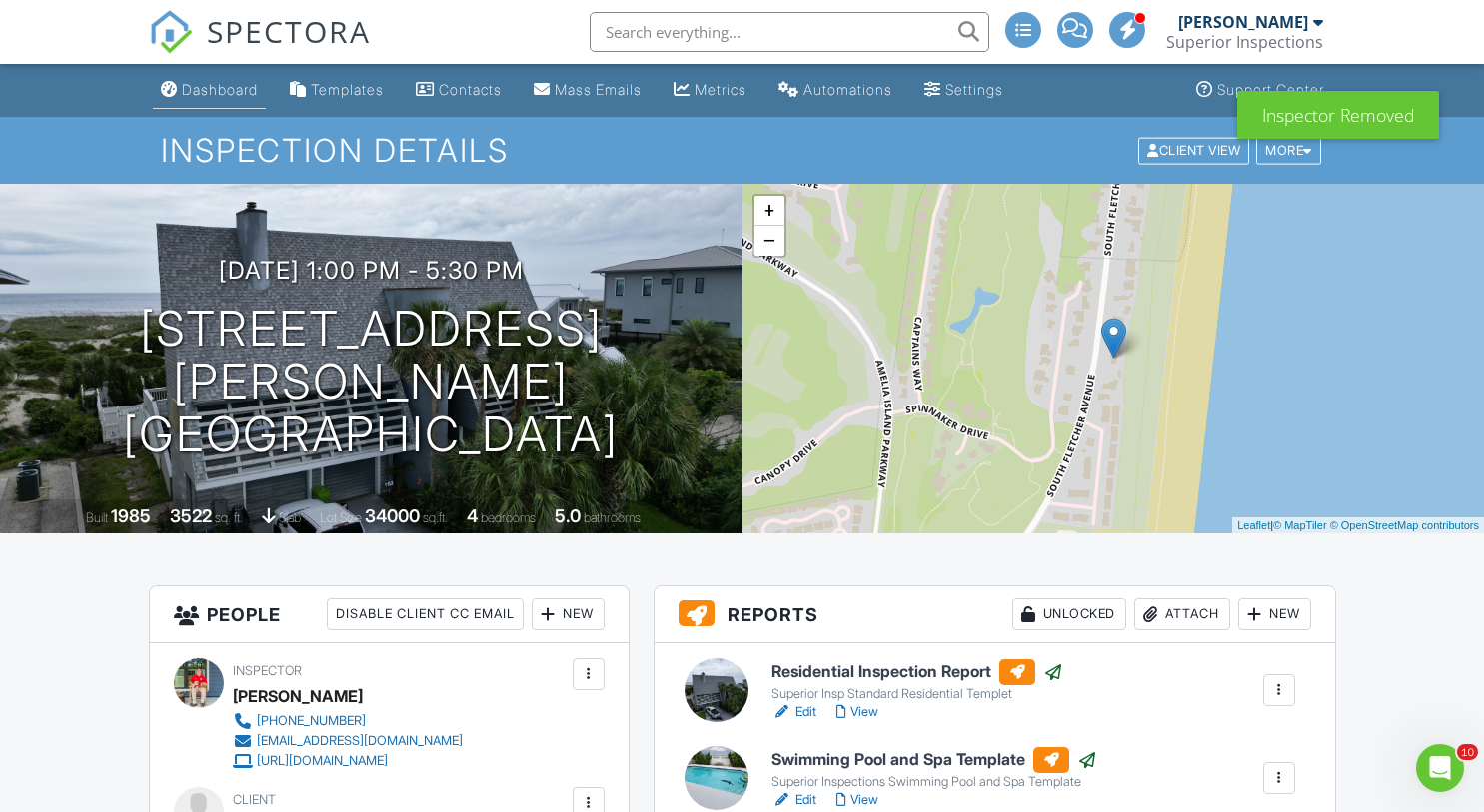 click on "Dashboard" at bounding box center [220, 89] 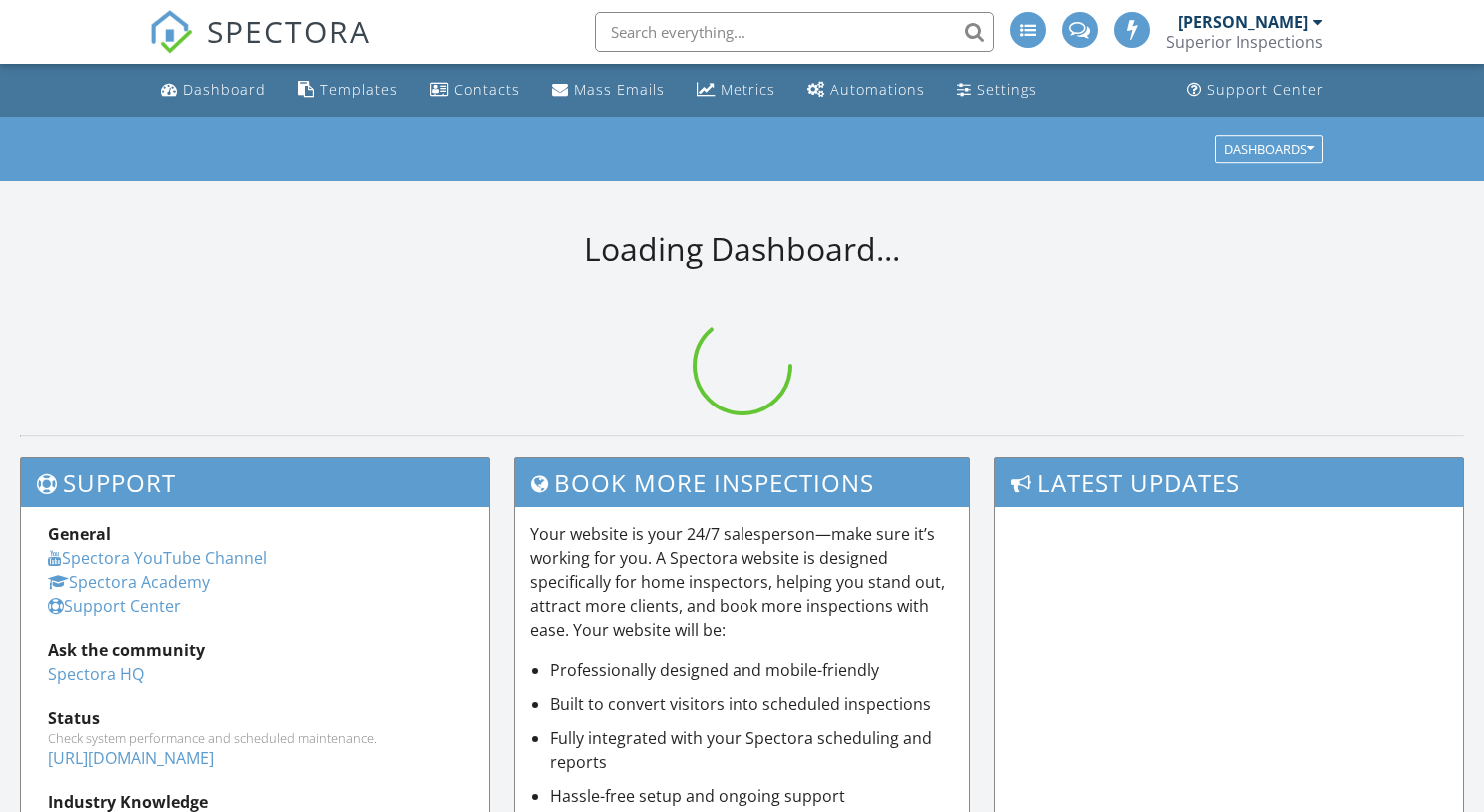 scroll, scrollTop: 0, scrollLeft: 0, axis: both 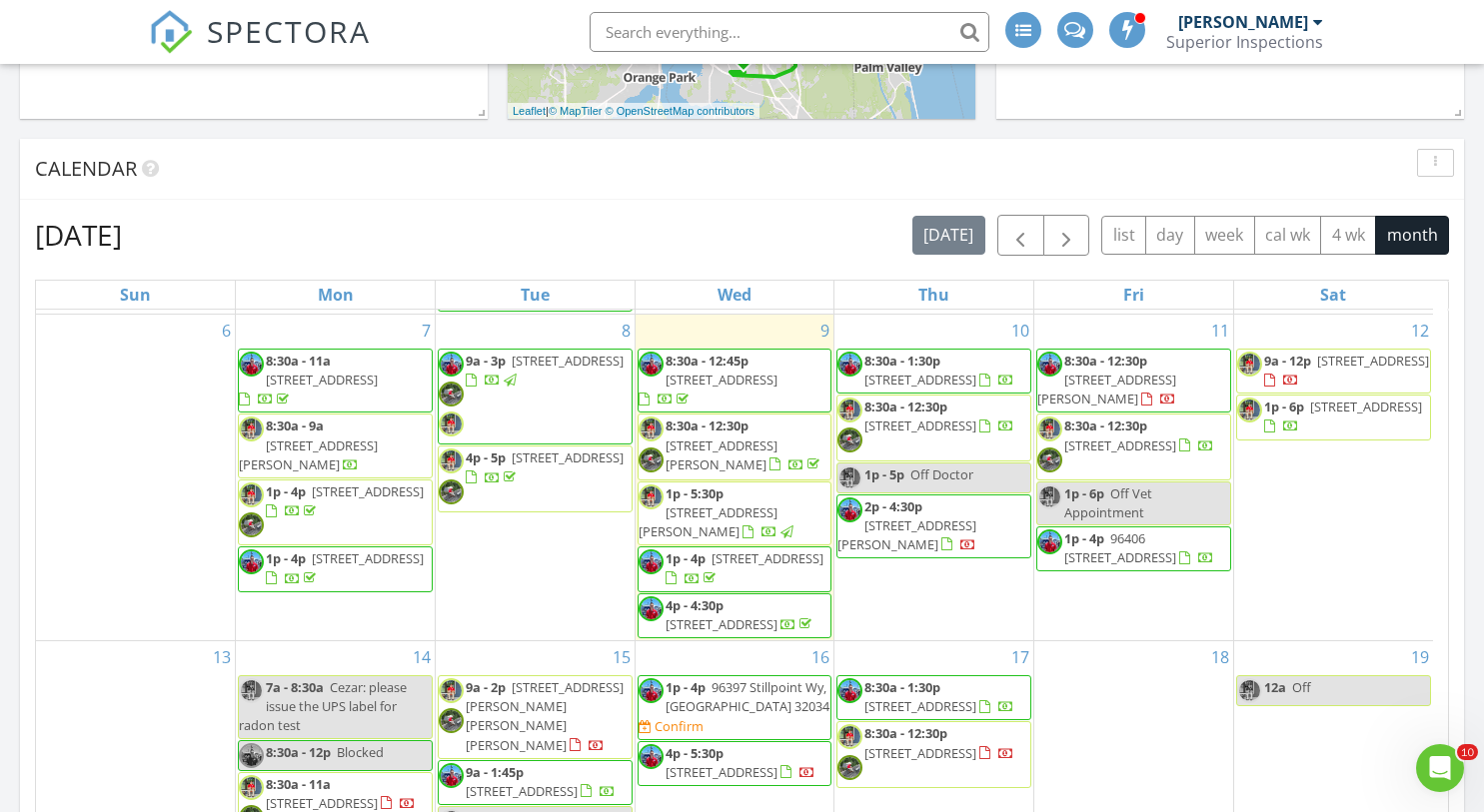 click on "8:30a - 12:30p
[STREET_ADDRESS]" at bounding box center (933, 427) 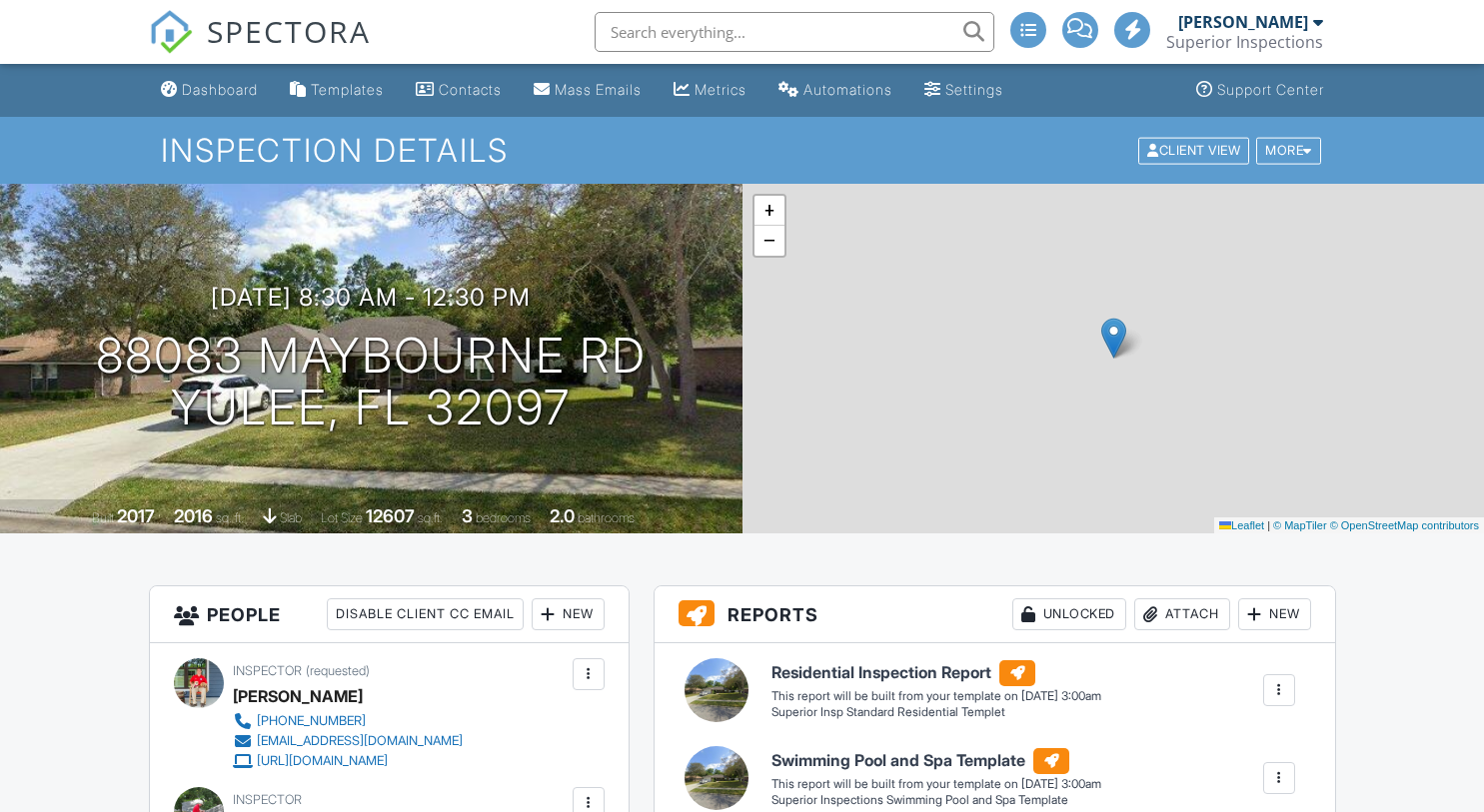 scroll, scrollTop: 0, scrollLeft: 0, axis: both 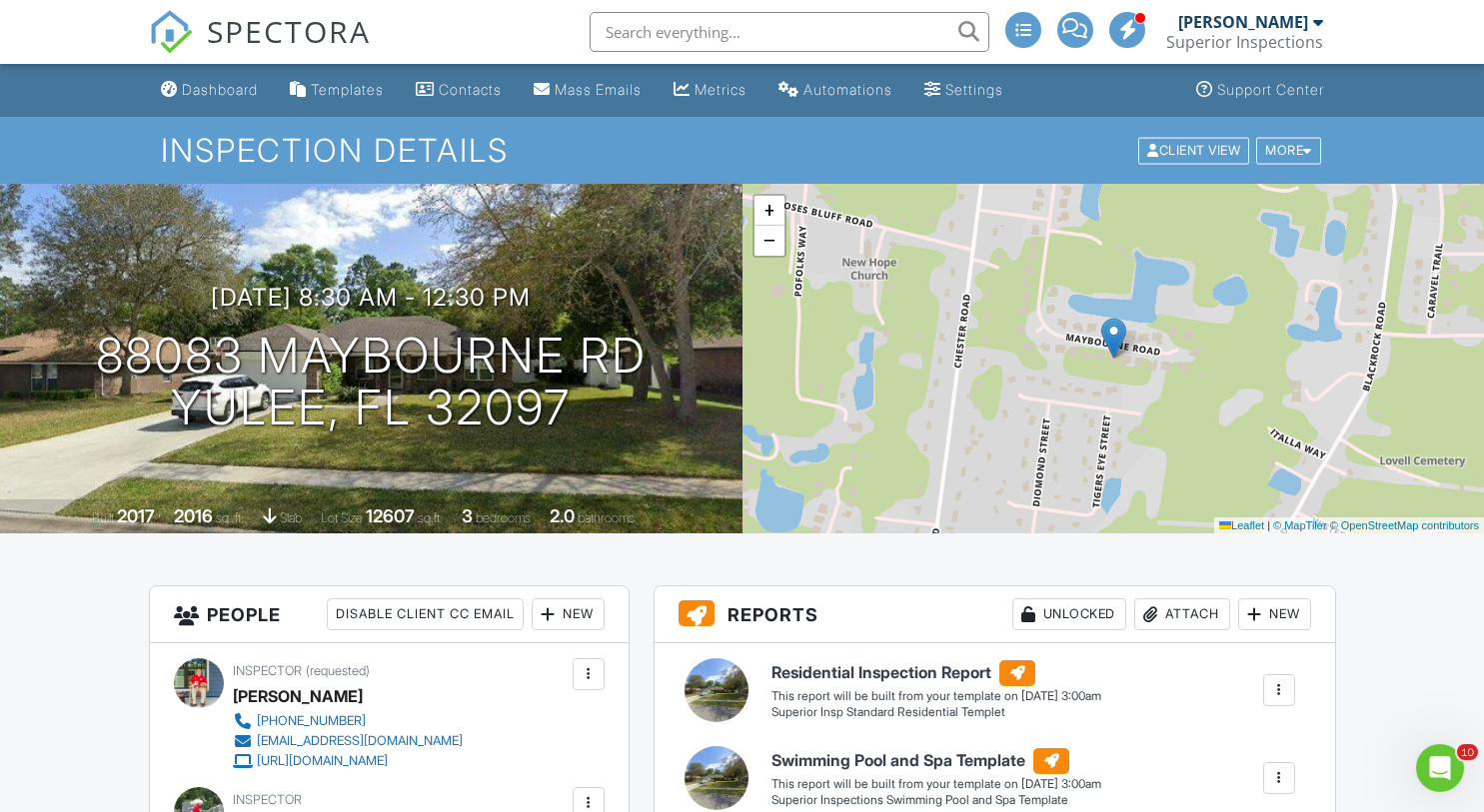 click on "+ −  Leaflet   |   © MapTiler   © OpenStreetMap contributors" at bounding box center (1113, 359) 